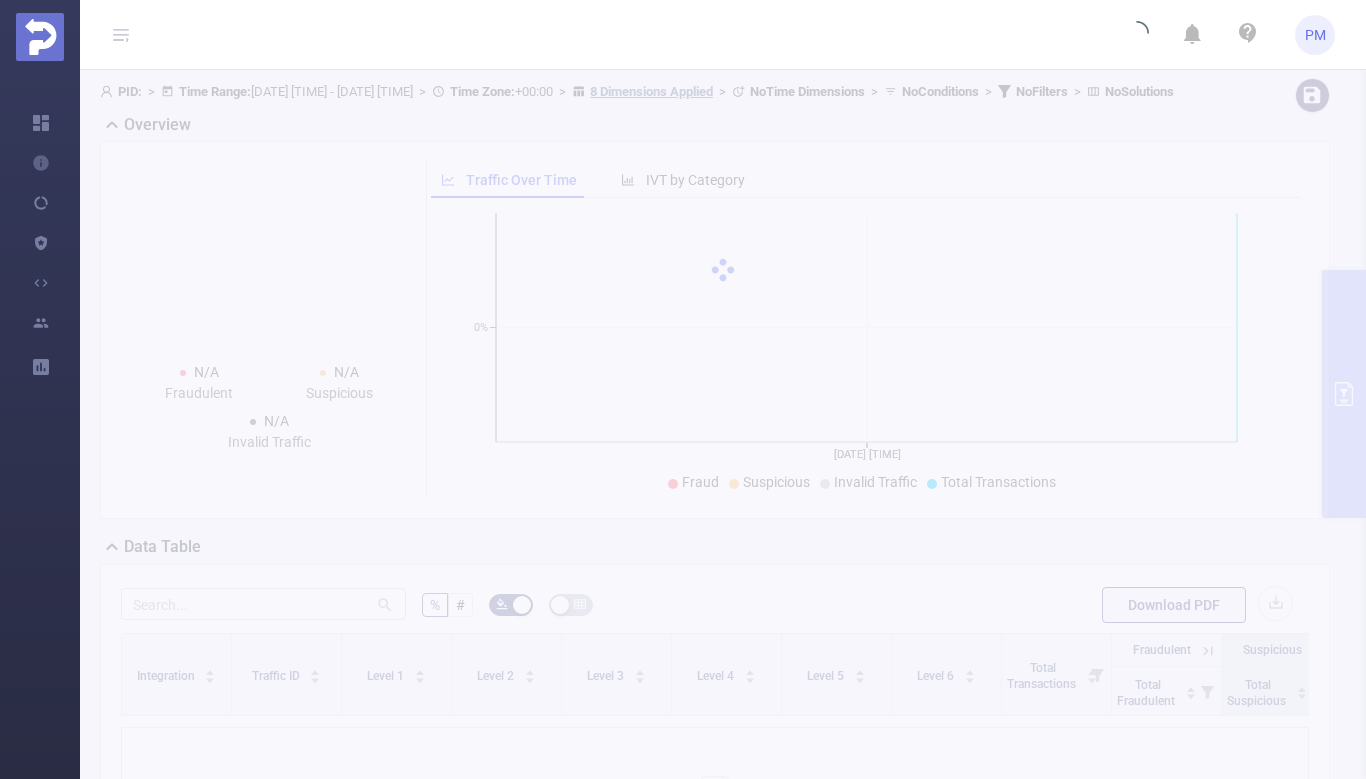 scroll, scrollTop: 0, scrollLeft: 0, axis: both 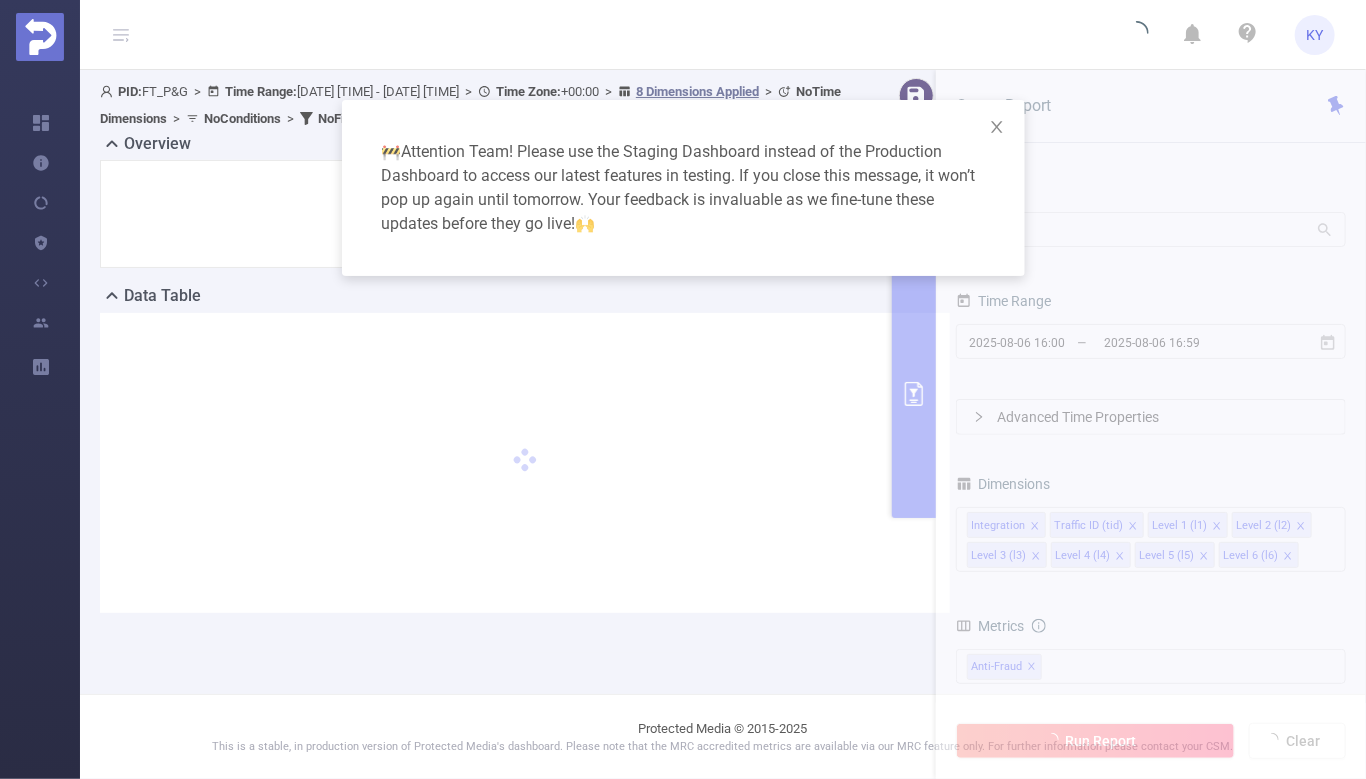 click on "🚧  Attention Team! Please use the Staging Dashboard instead of the Production Dashboard to access our latest features in testing. If you close this message, it won’t pop up again until tomorrow. Your feedback is invaluable as we fine-tune these updates before they go live!  🙌" at bounding box center (683, 389) 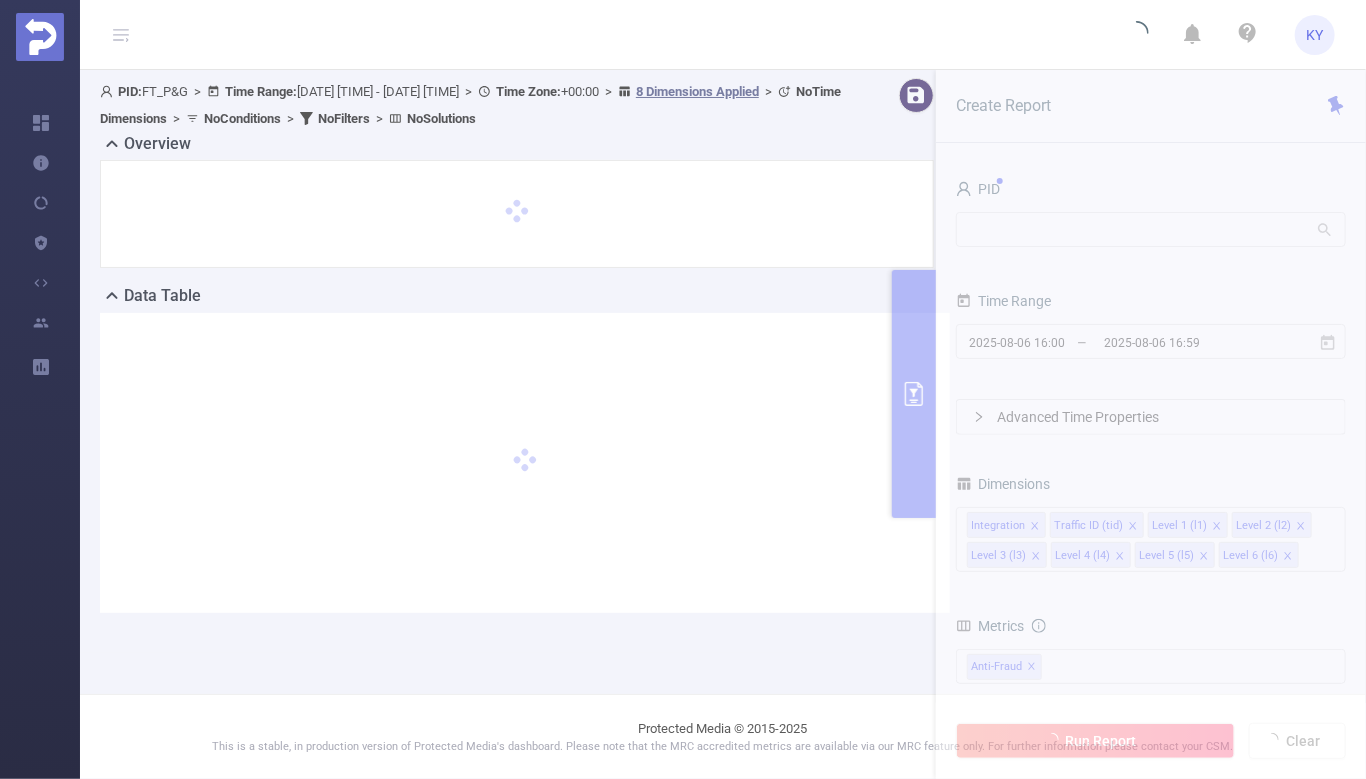 click 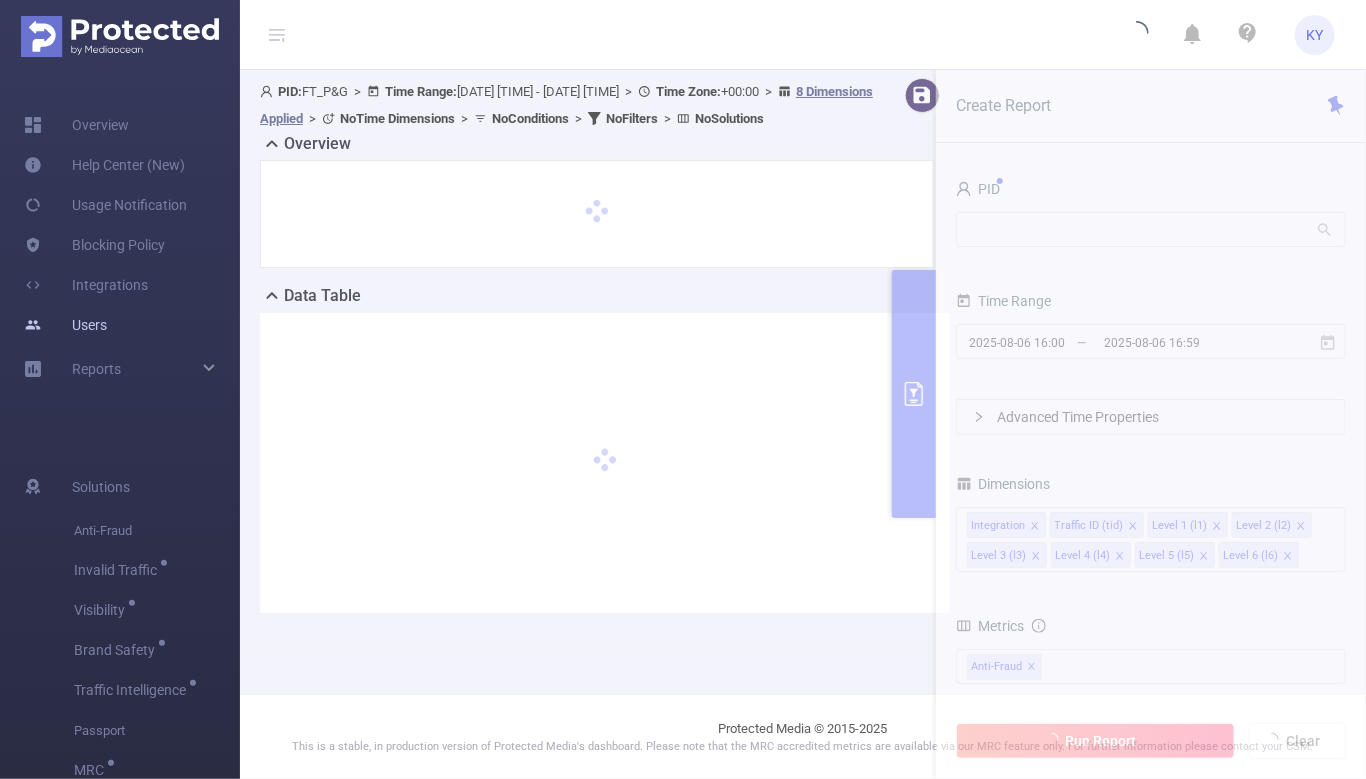 click on "Users" at bounding box center (65, 325) 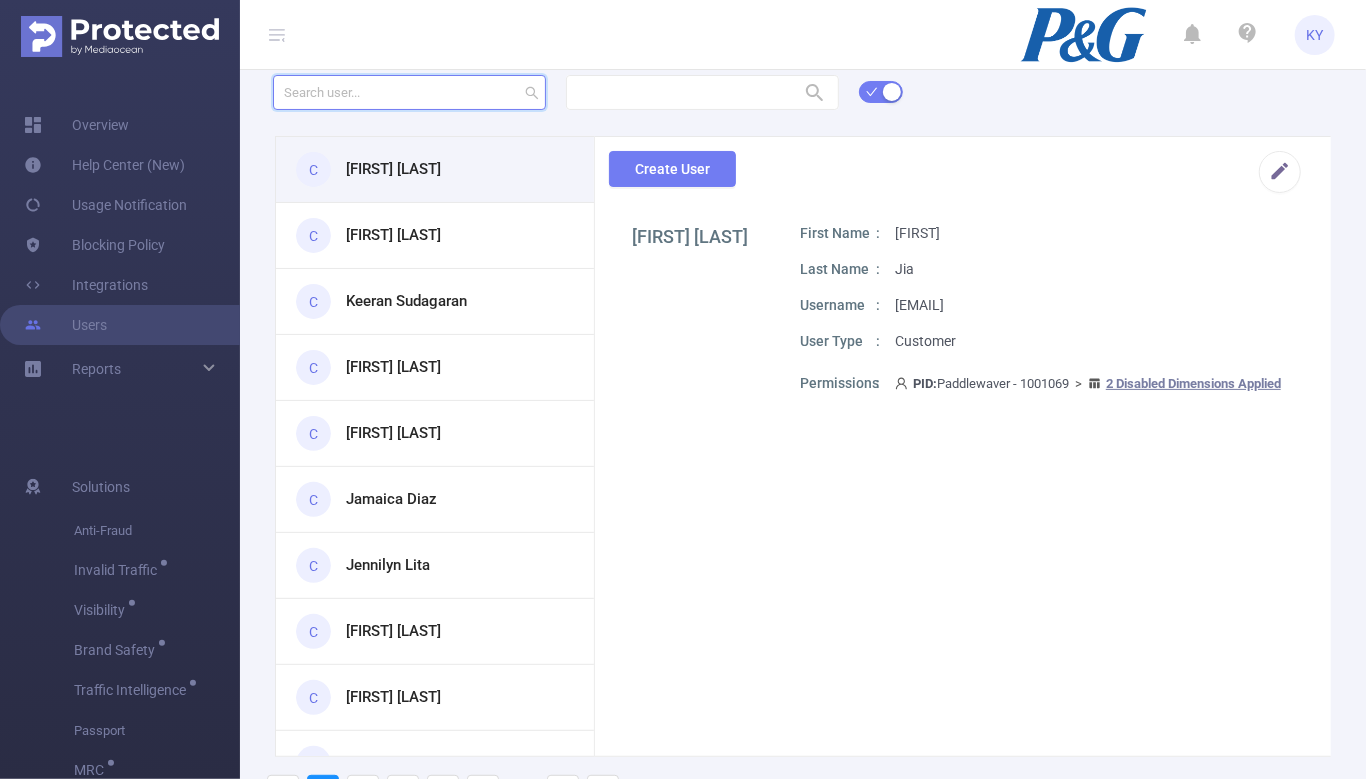 click at bounding box center [409, 92] 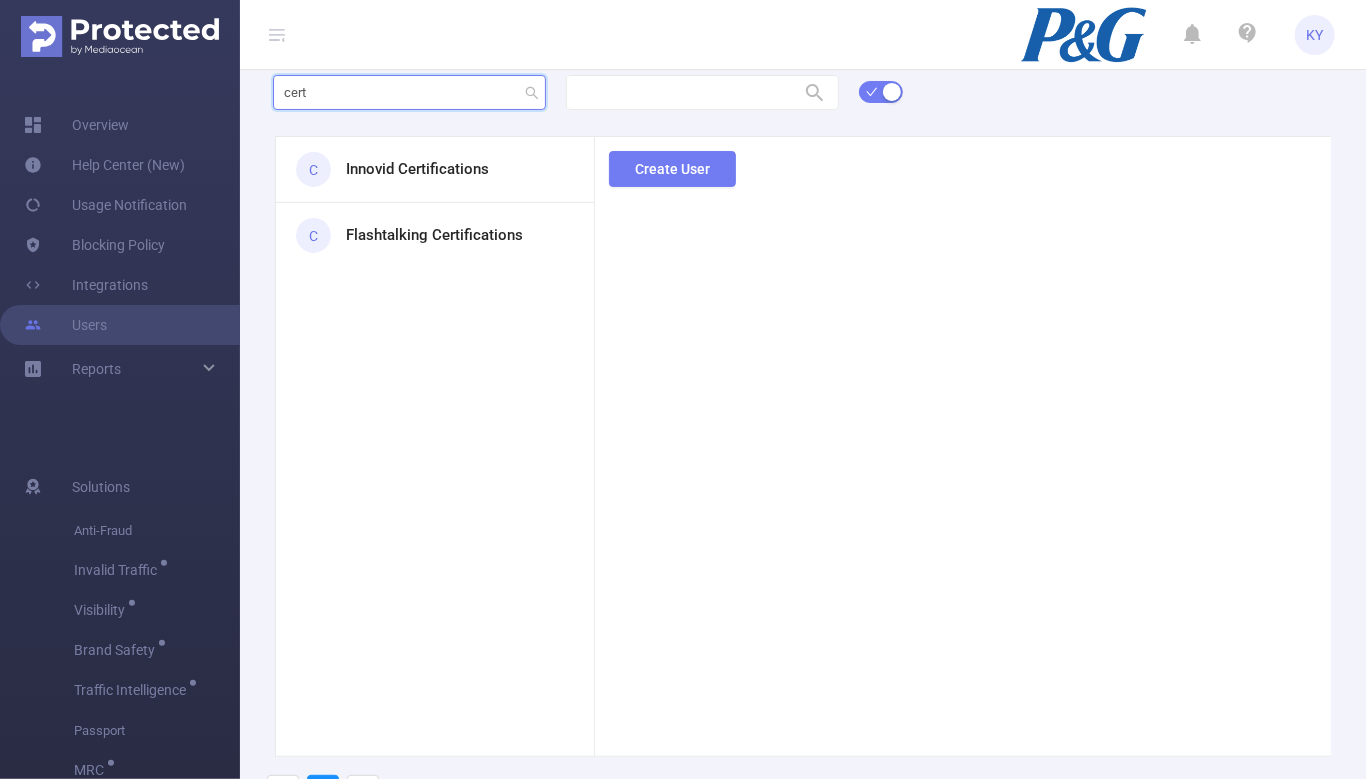 type on "cert" 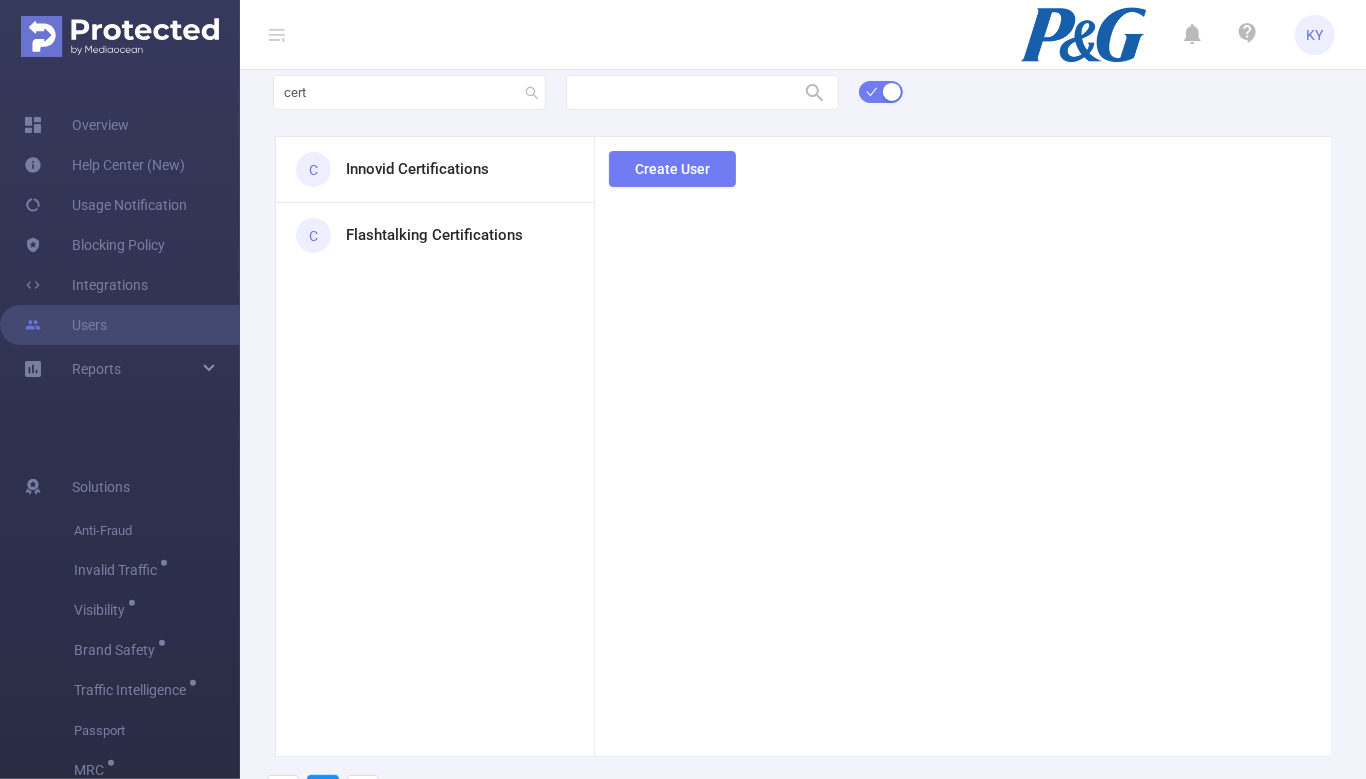 click on "C   Innovid Certifications" at bounding box center (435, 170) 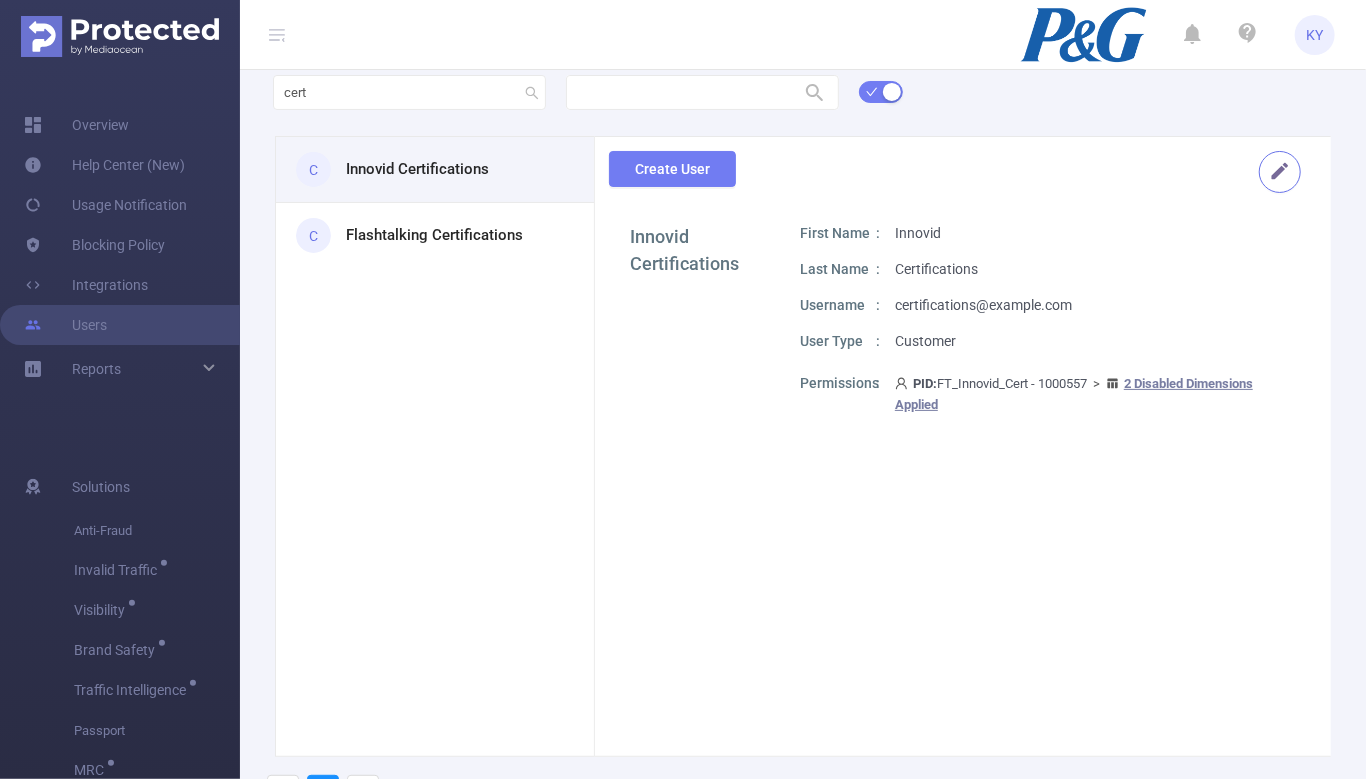 click at bounding box center [1280, 172] 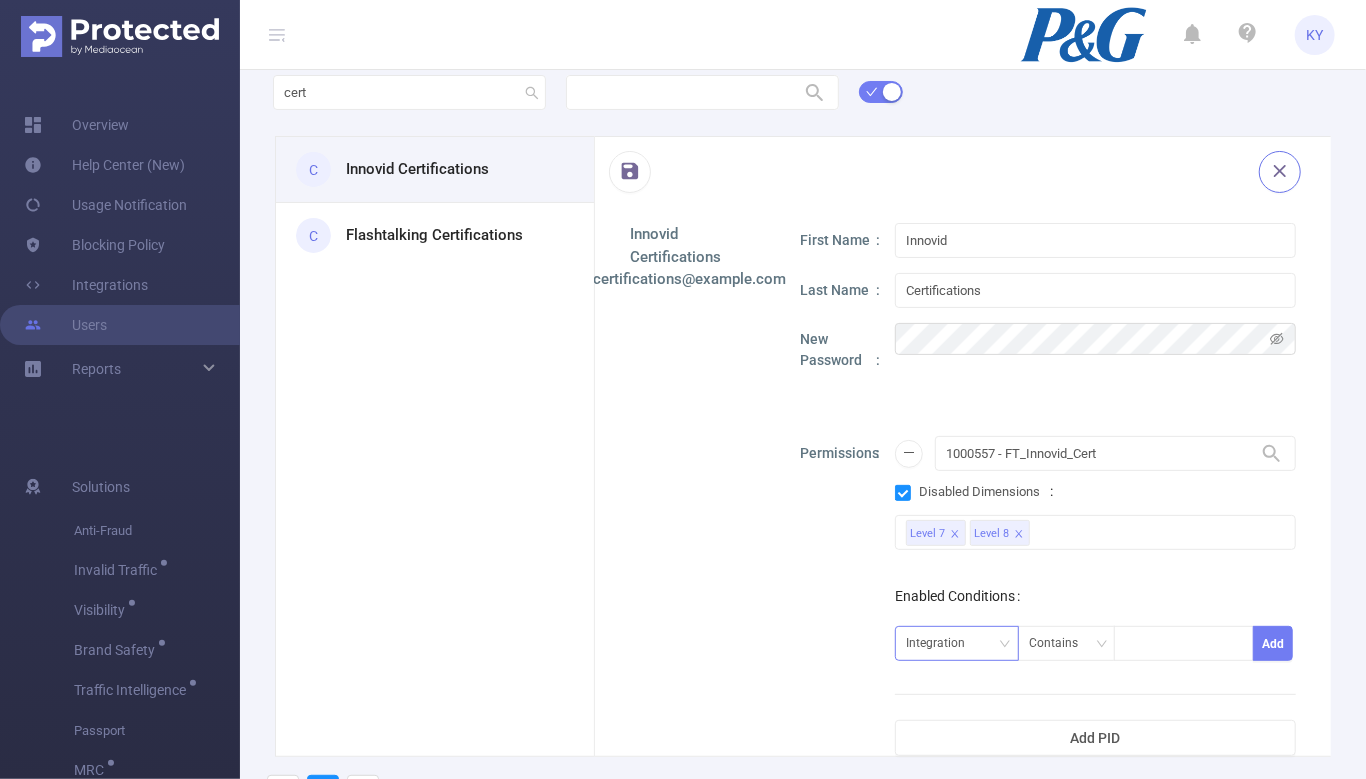 scroll, scrollTop: 32, scrollLeft: 0, axis: vertical 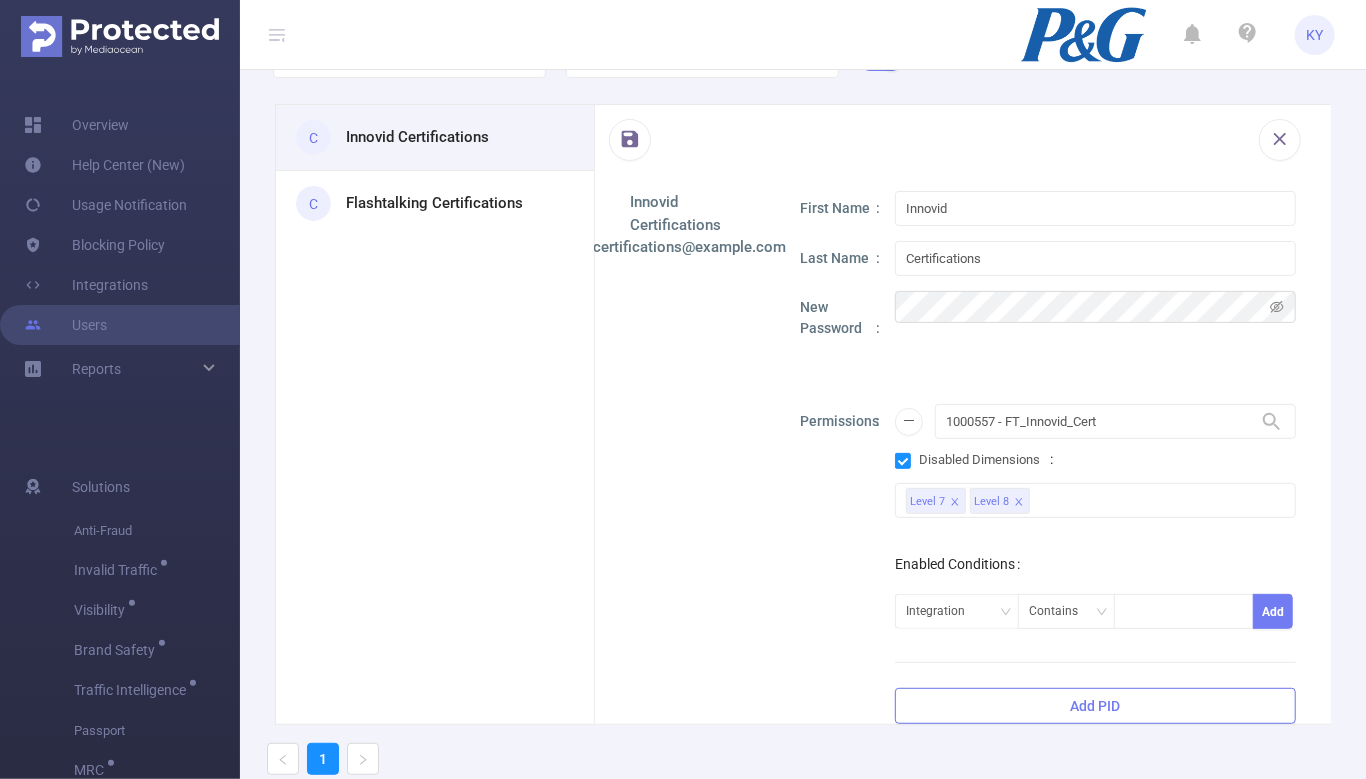 click on "Add PID" at bounding box center (1095, 706) 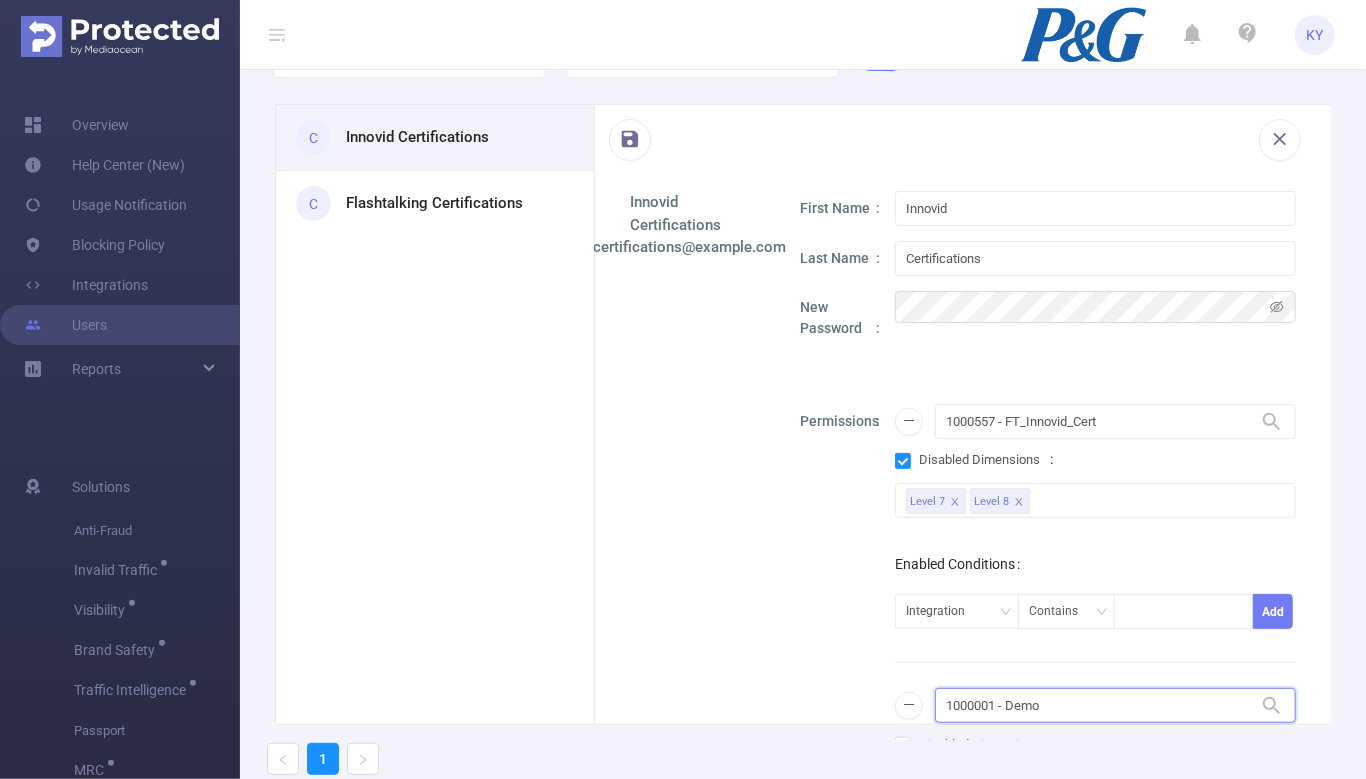 click on "1000001 - Demo" at bounding box center [1115, 705] 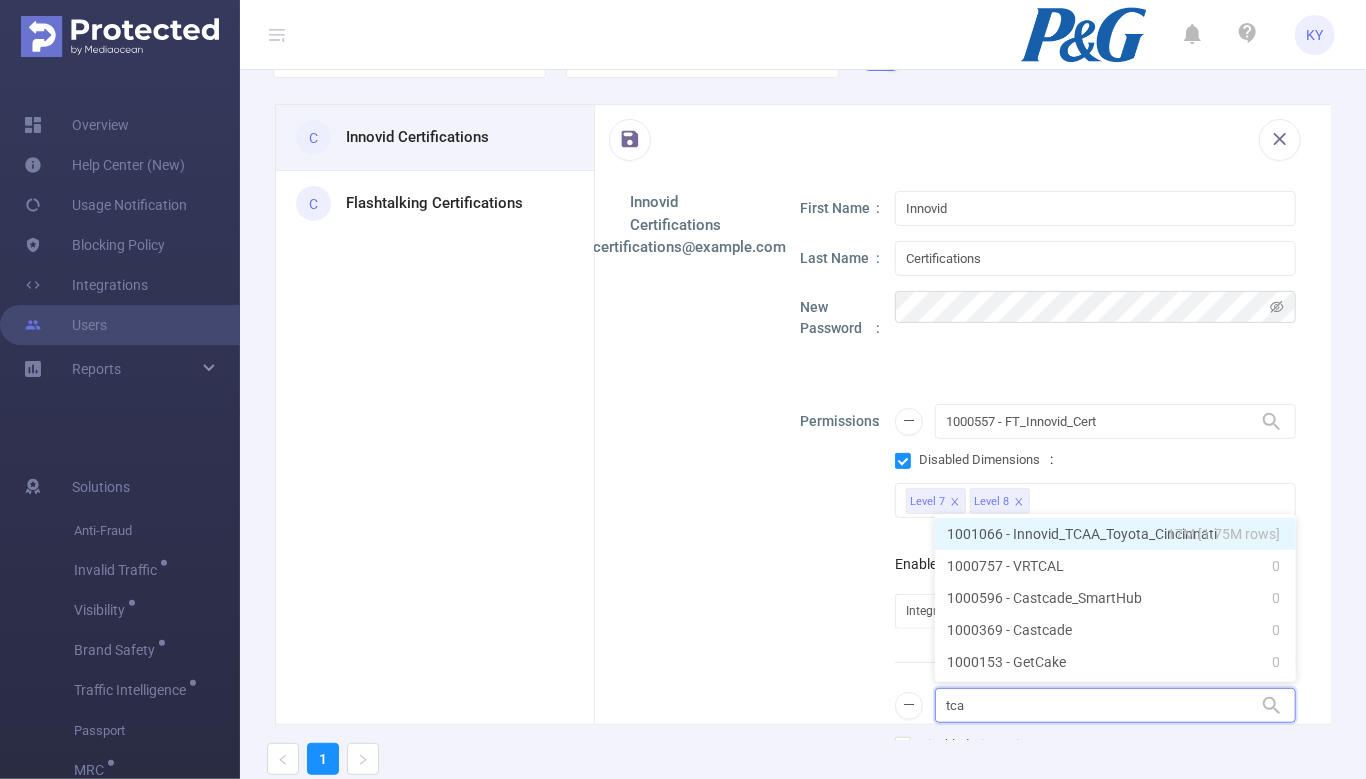 type on "tcaa" 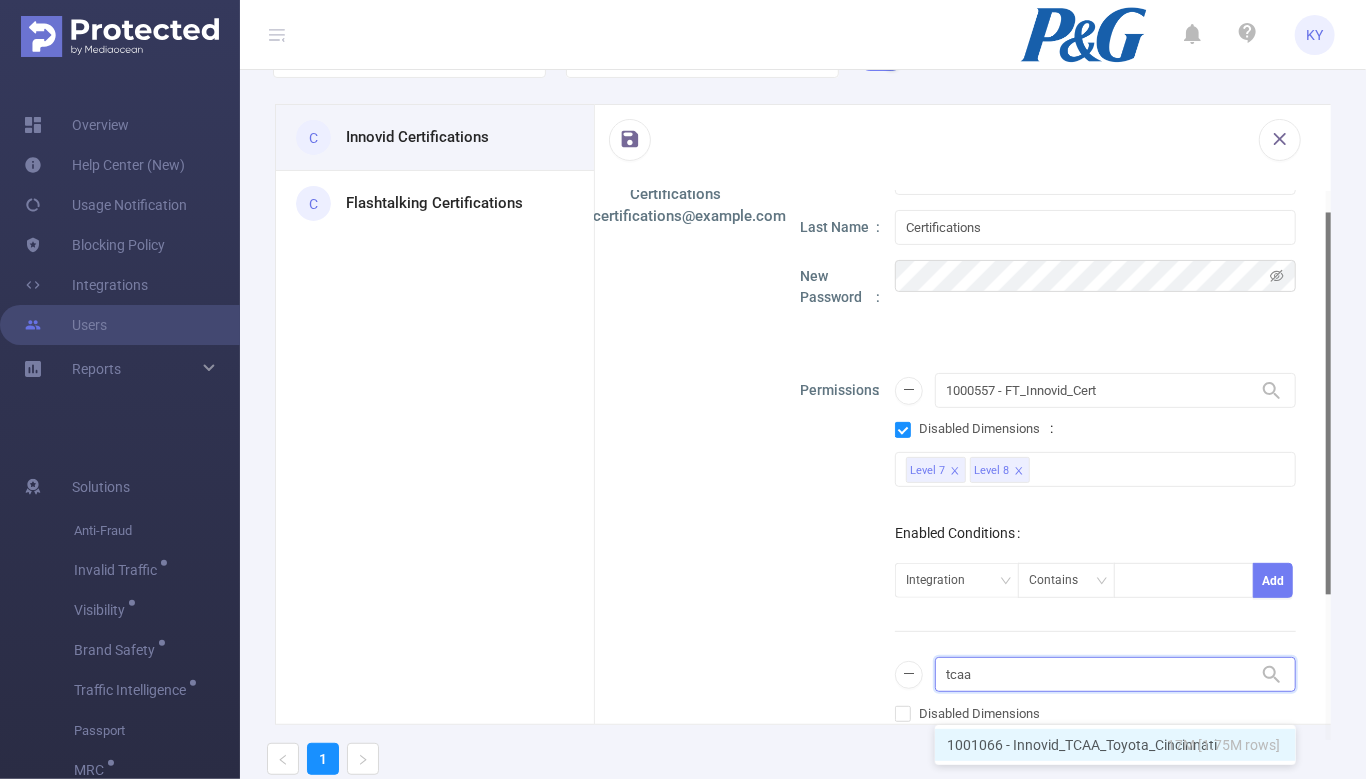 click on "1001066 - Innovid_TCAA_Toyota_Cincinnati 17M [1.75M rows]" at bounding box center (1115, 745) 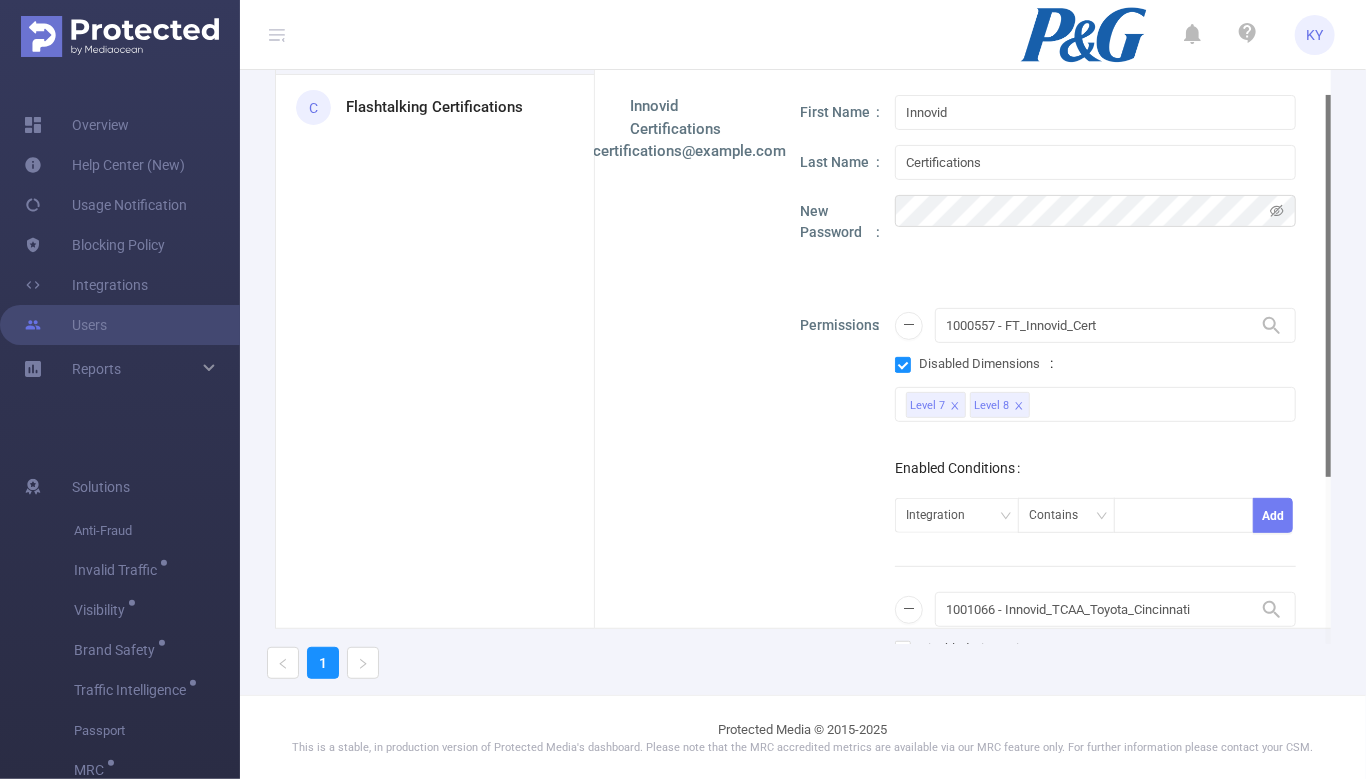scroll, scrollTop: 0, scrollLeft: 0, axis: both 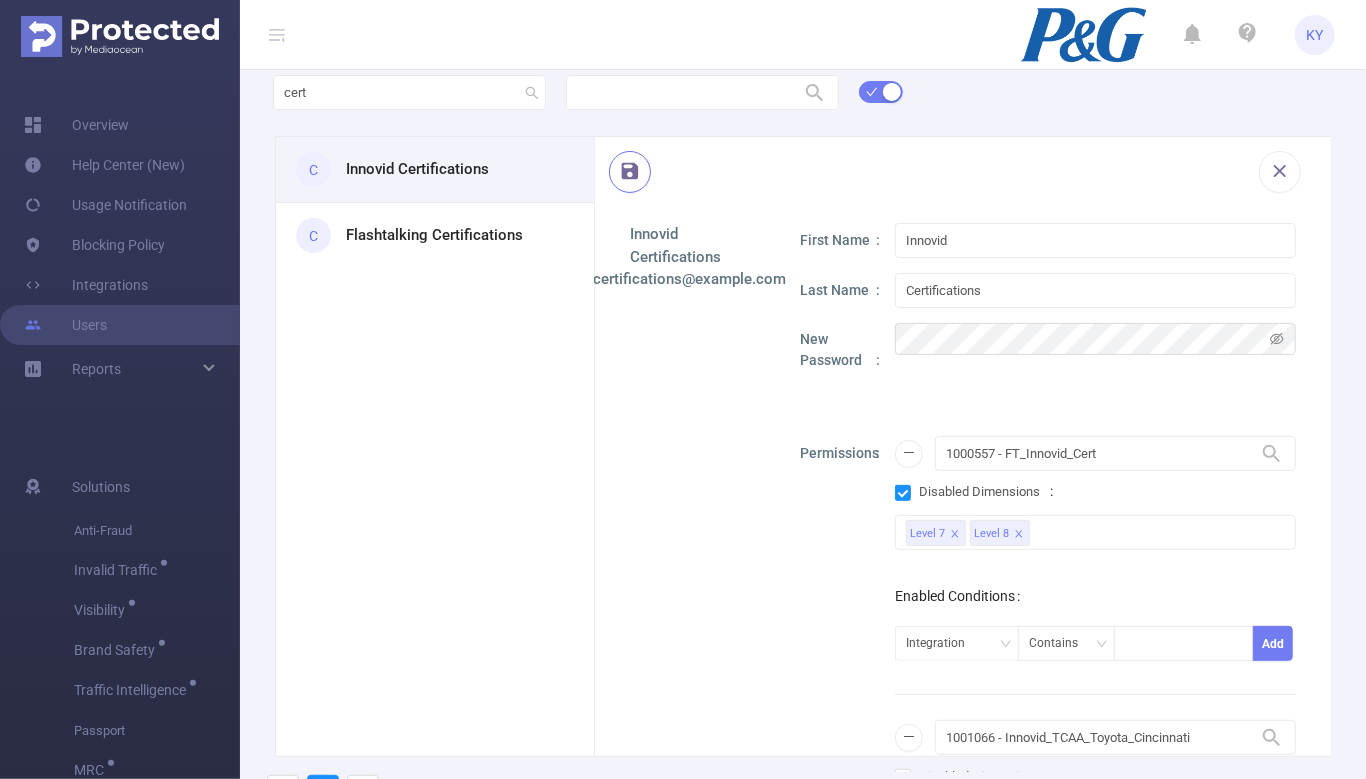 click at bounding box center (630, 172) 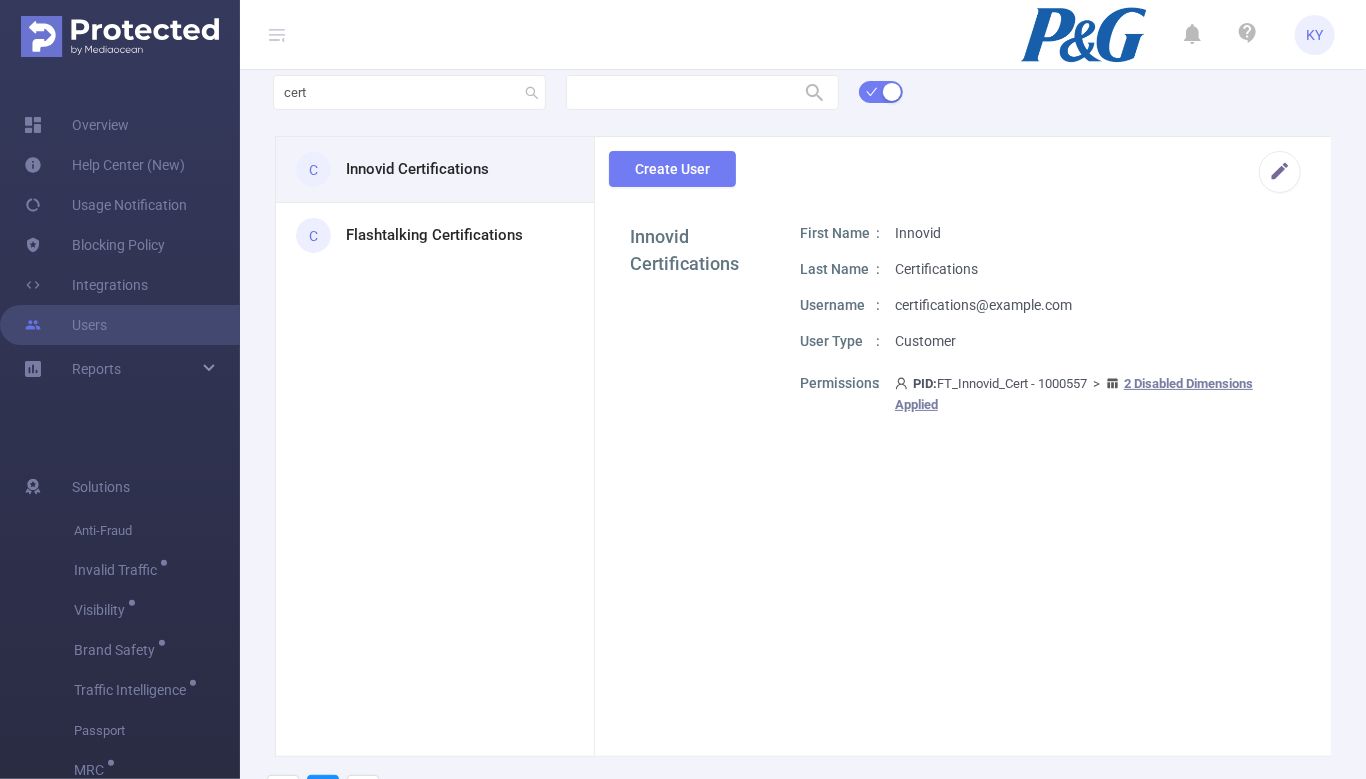 click on "certifications@example.com" at bounding box center (983, 305) 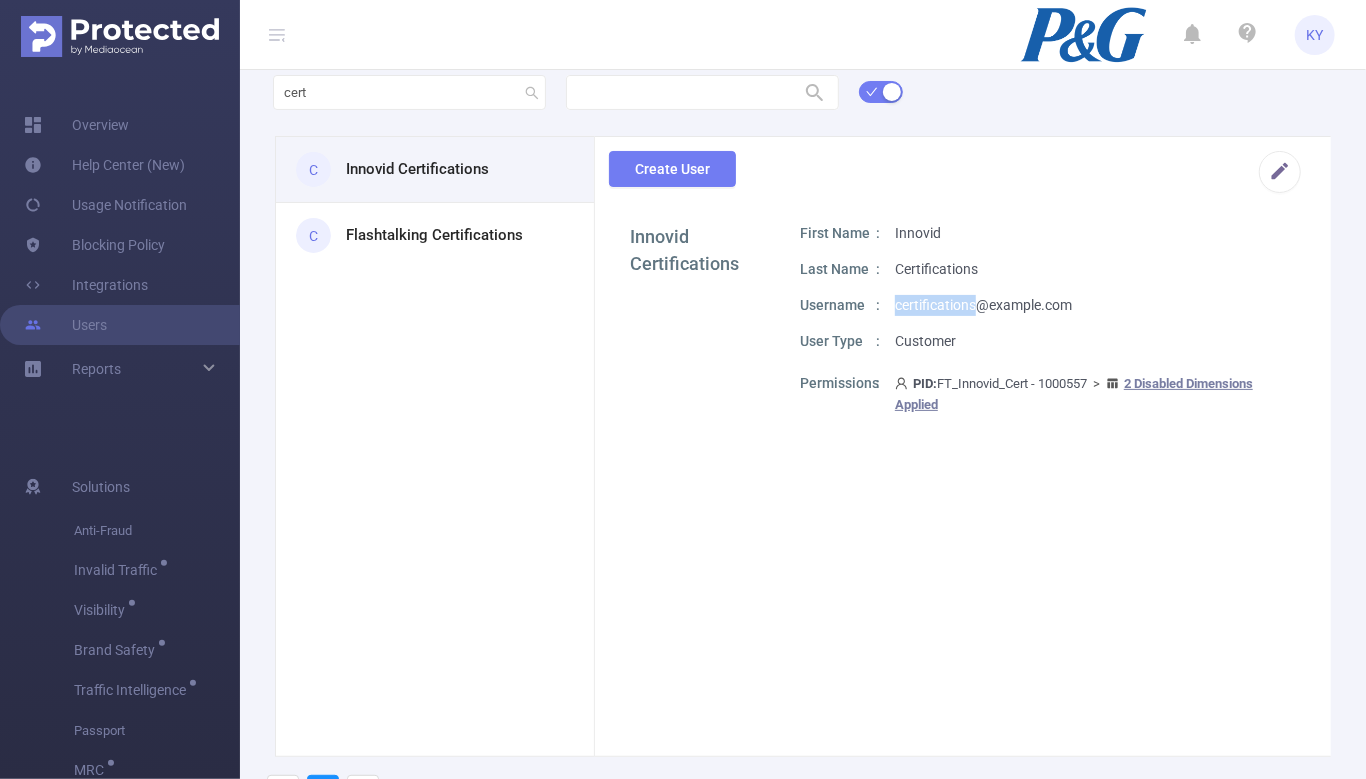 click on "certifications@example.com" at bounding box center [983, 305] 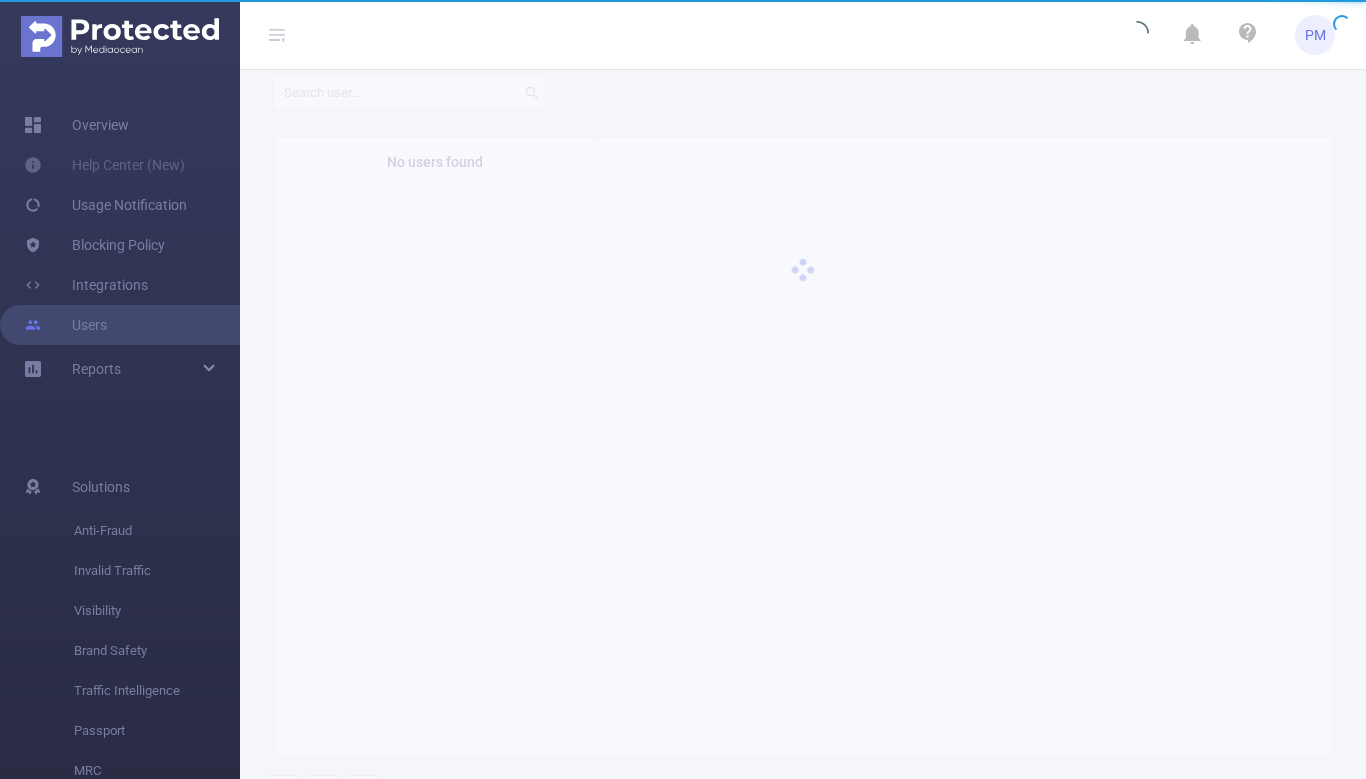 scroll, scrollTop: 0, scrollLeft: 0, axis: both 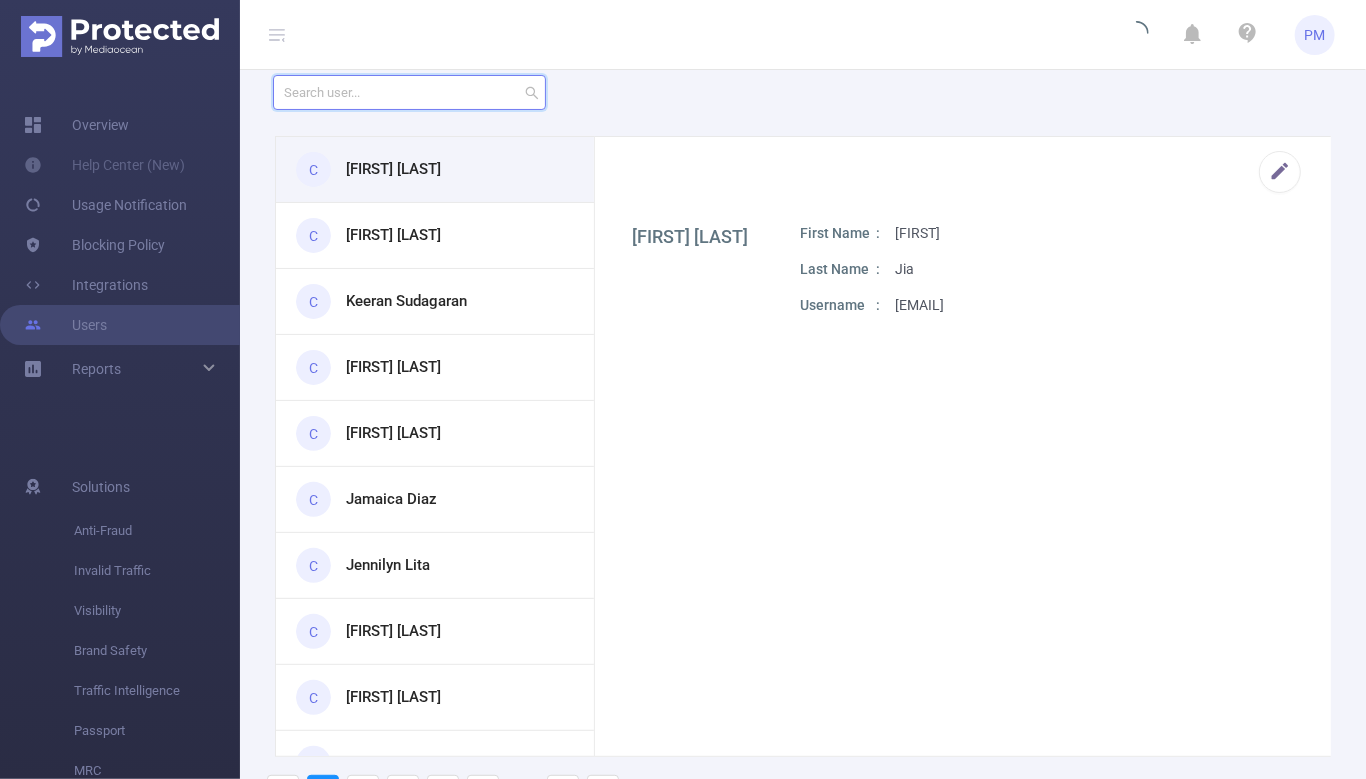 click at bounding box center [409, 92] 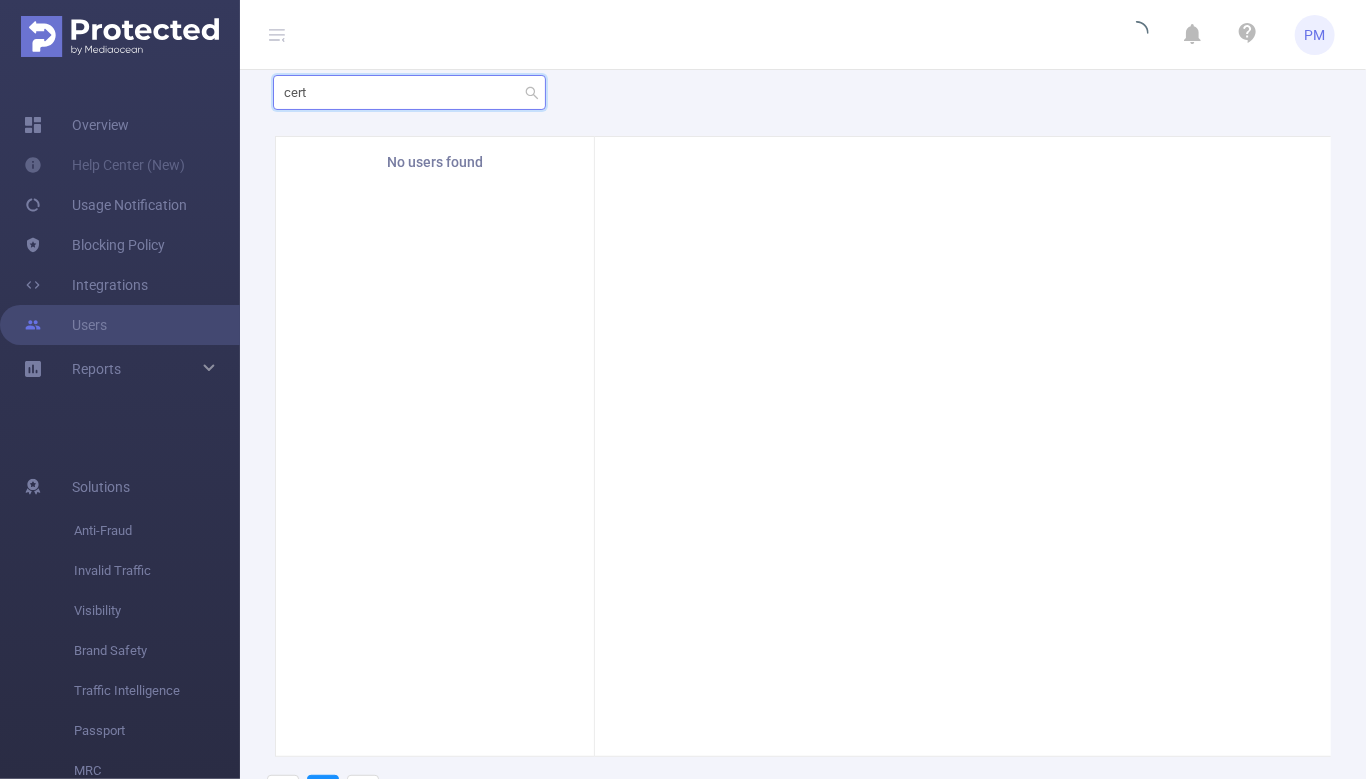 type on "cert" 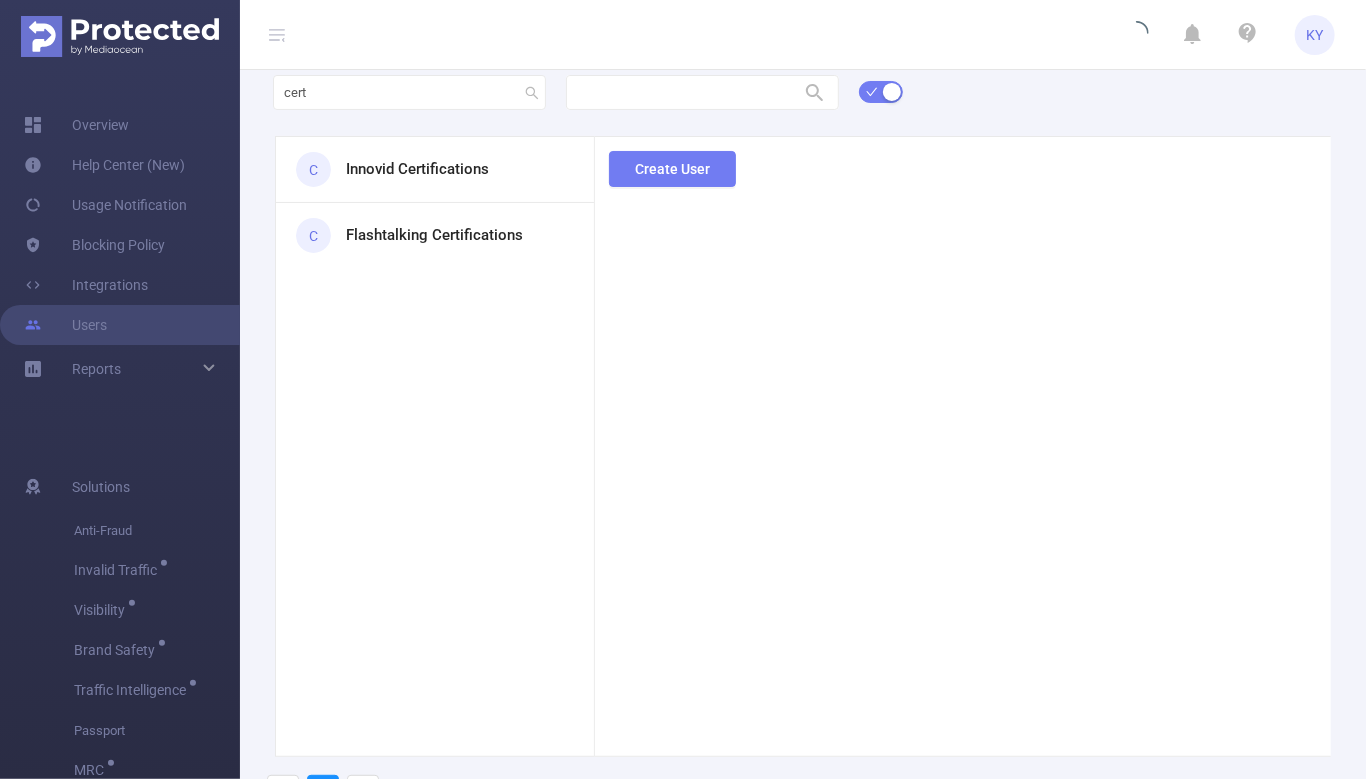click on "Flashtalking Certifications" at bounding box center [434, 235] 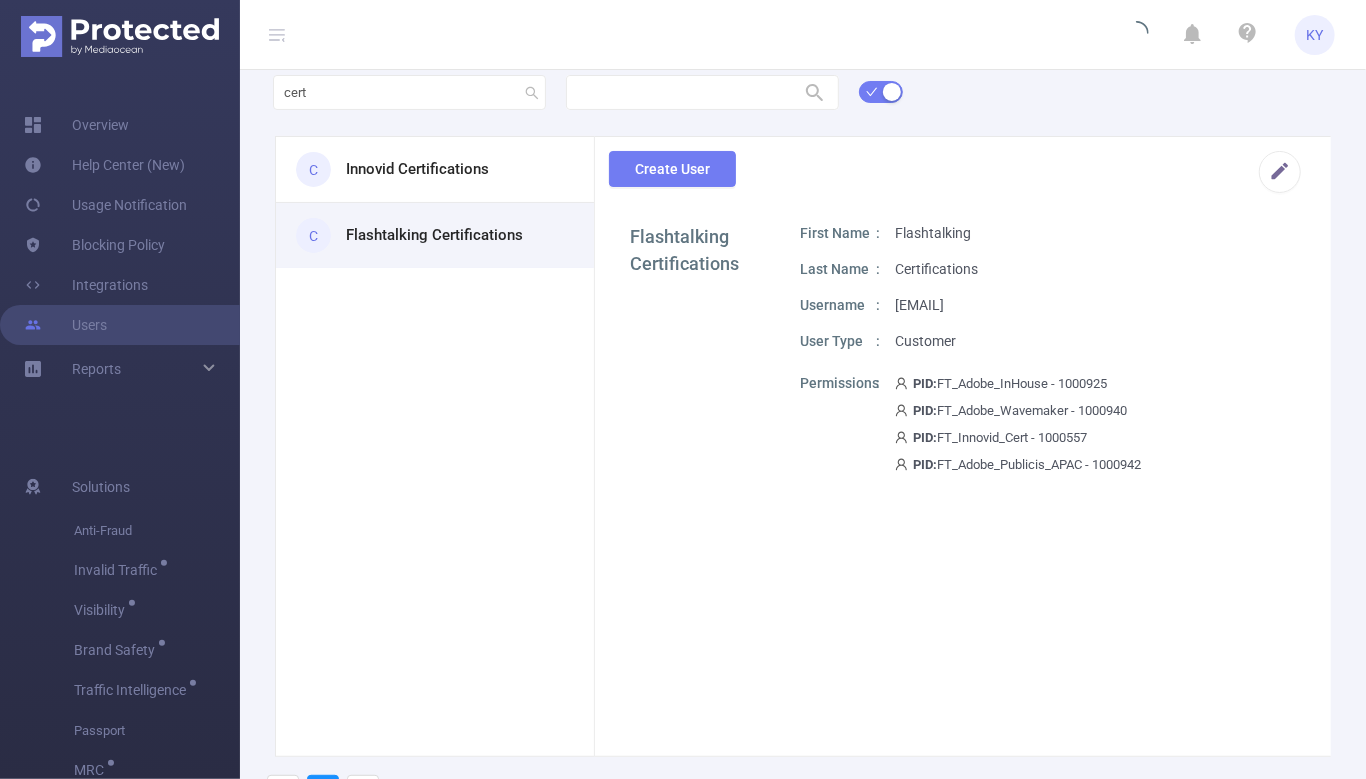 click on "C   Innovid Certifications" at bounding box center [435, 170] 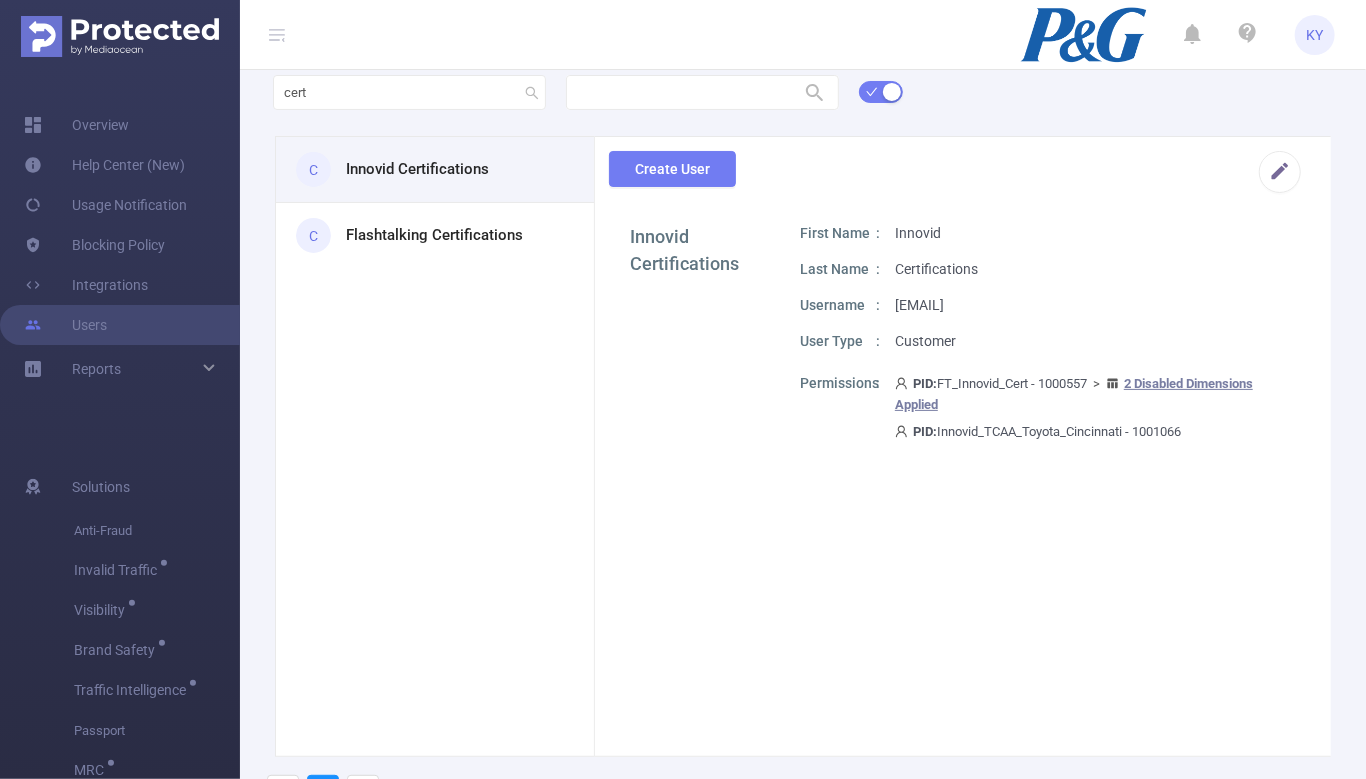 click on "certifications@innovid.com" at bounding box center (919, 305) 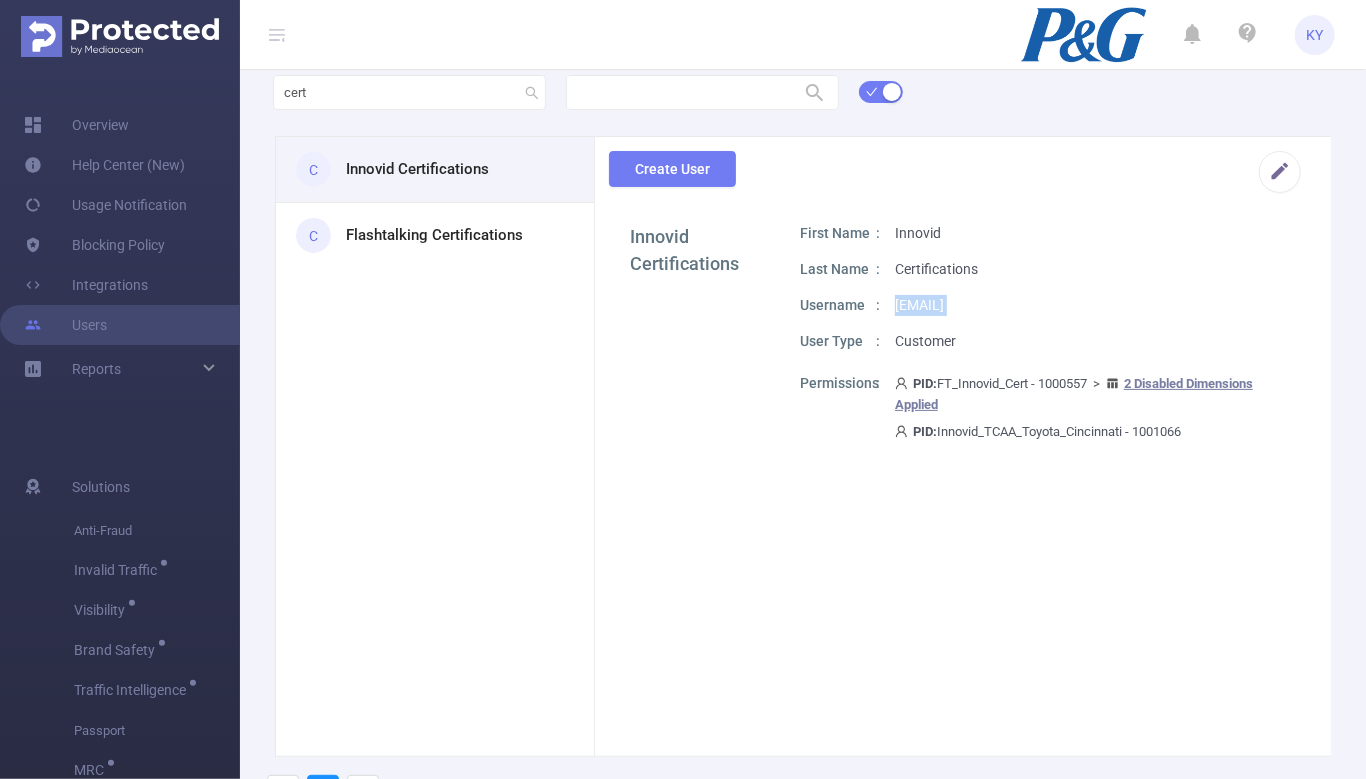 click on "certifications@example.com" at bounding box center [919, 305] 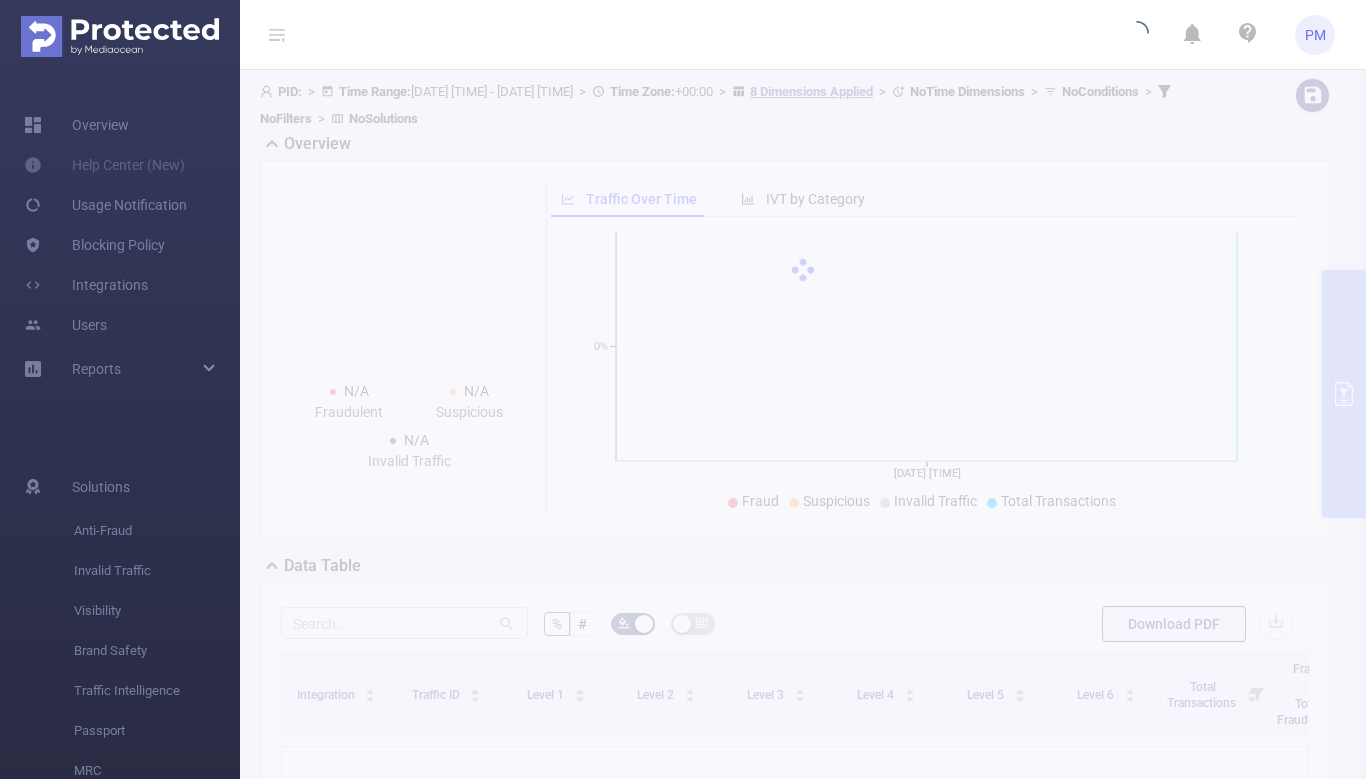 scroll, scrollTop: 0, scrollLeft: 0, axis: both 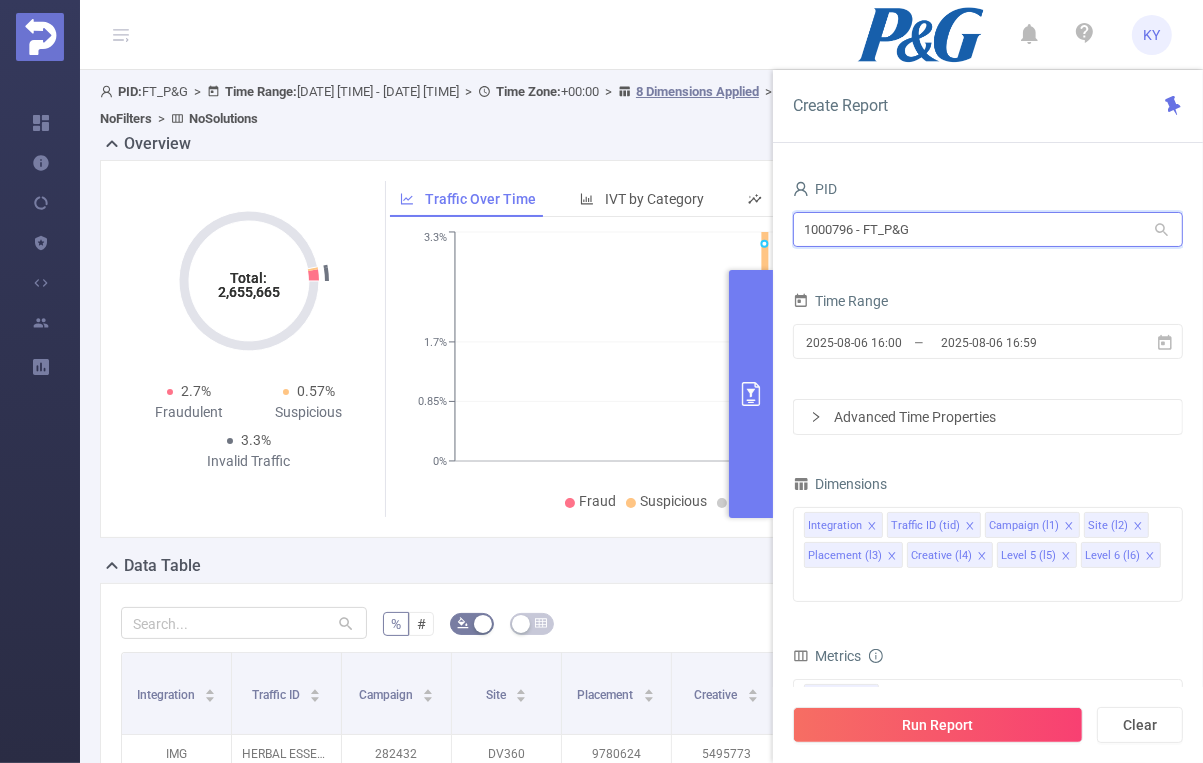 click on "1000796 - FT_P&G" at bounding box center [988, 229] 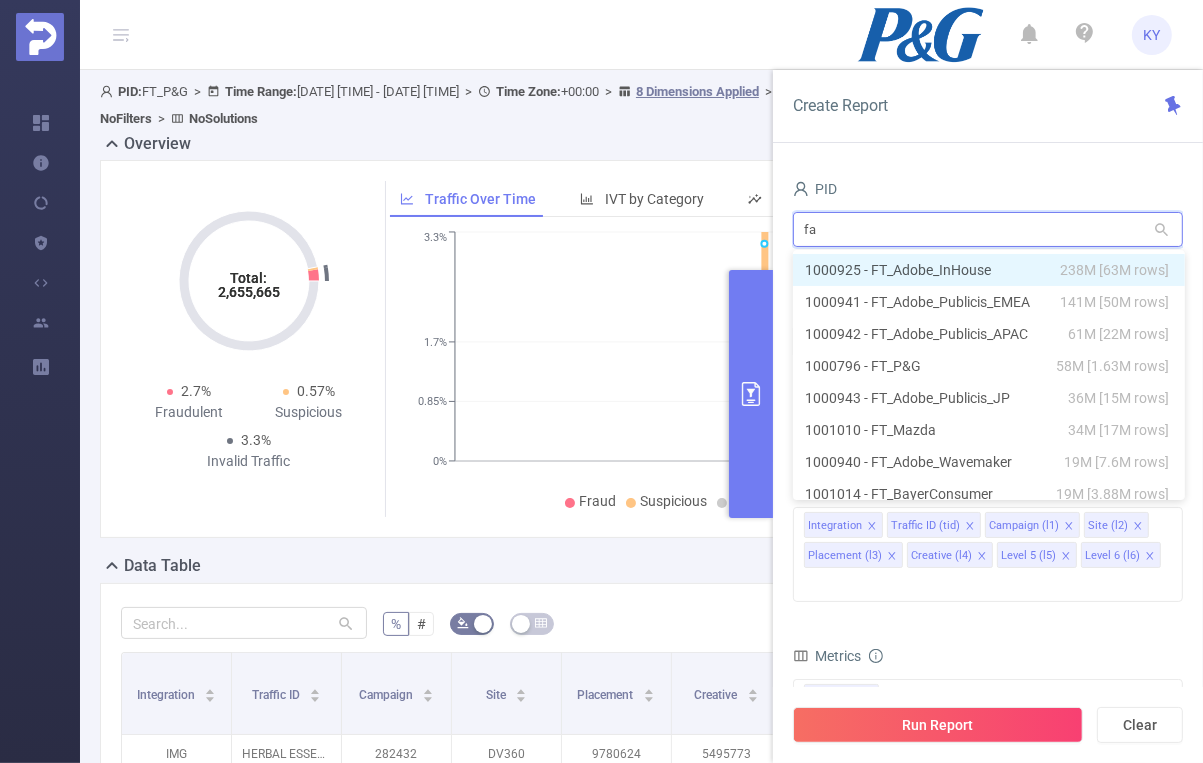 type on "fan" 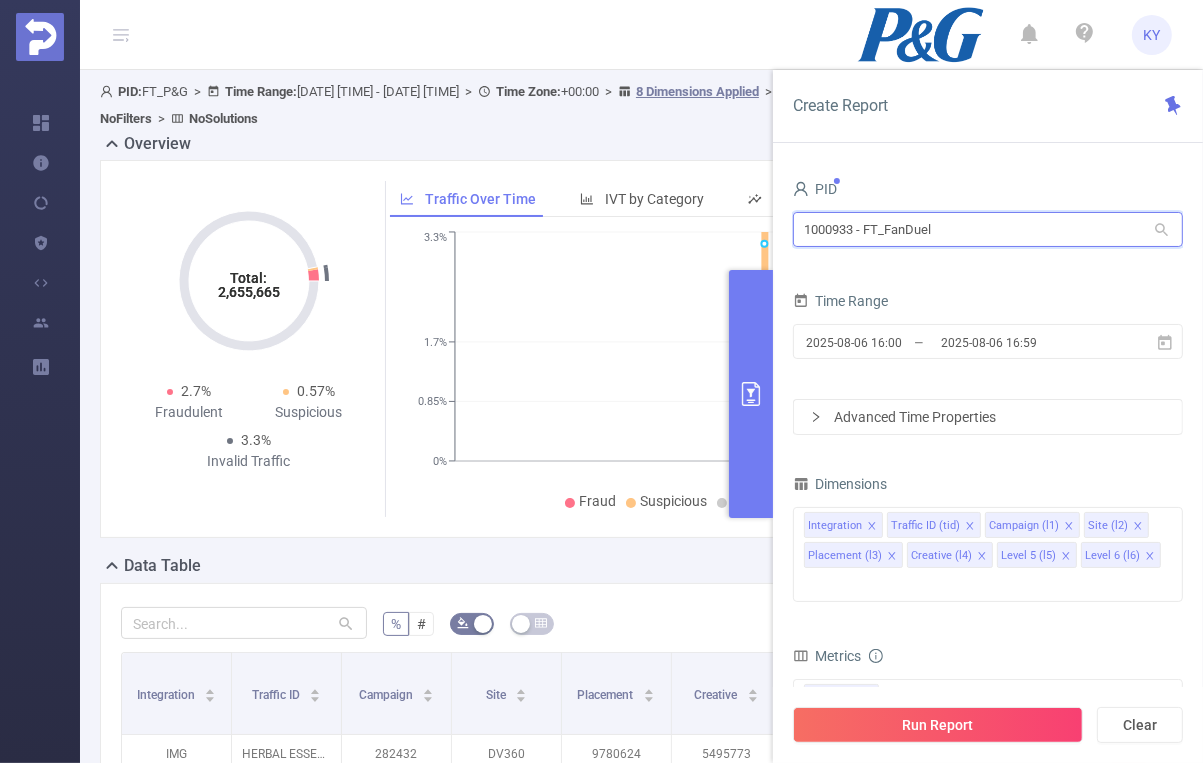 click on "1000933 - FT_FanDuel" at bounding box center [988, 229] 